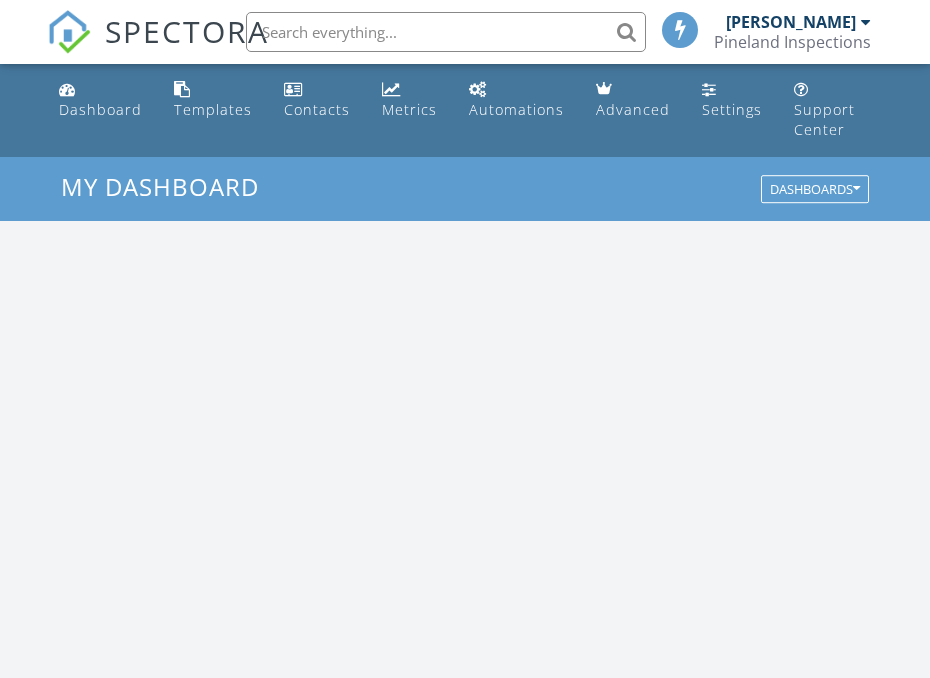 scroll, scrollTop: 0, scrollLeft: 0, axis: both 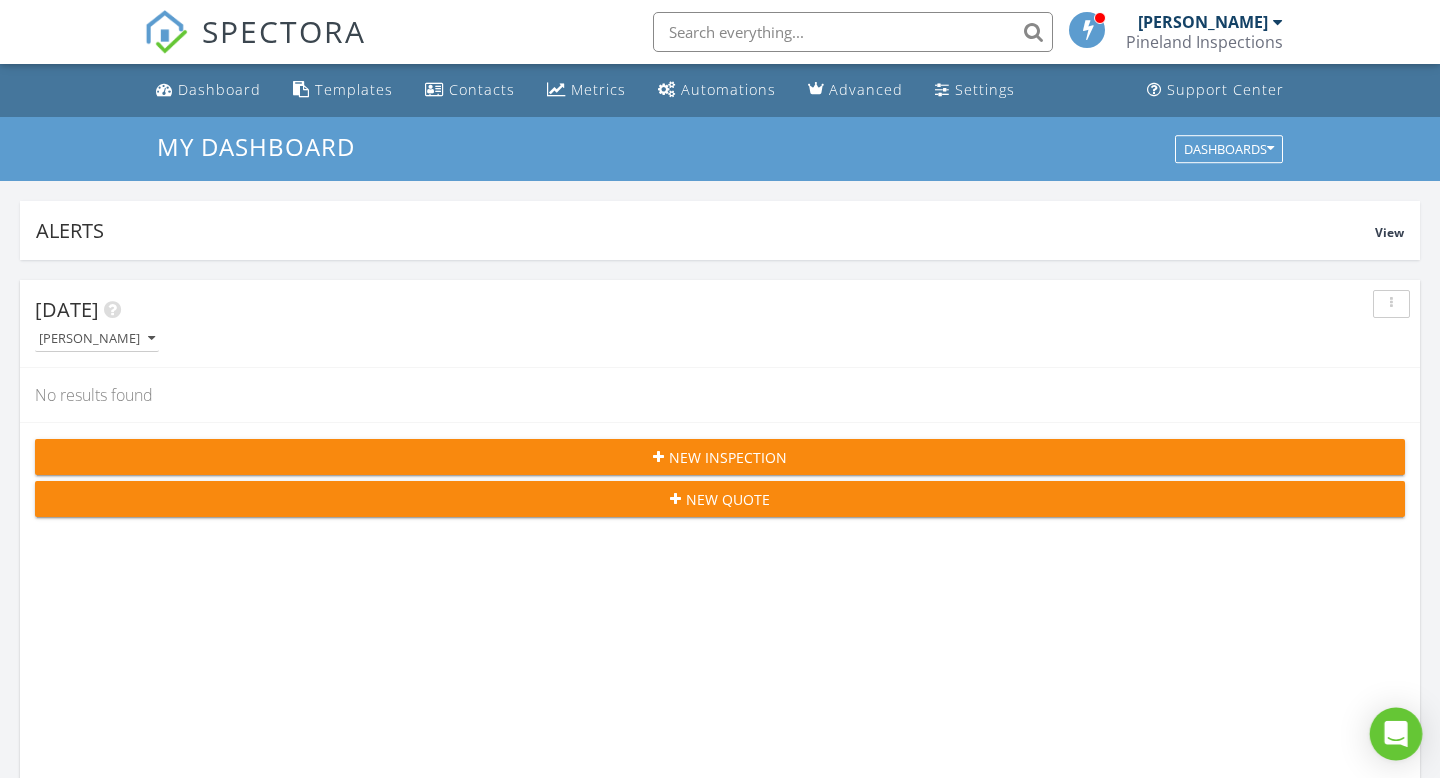 click 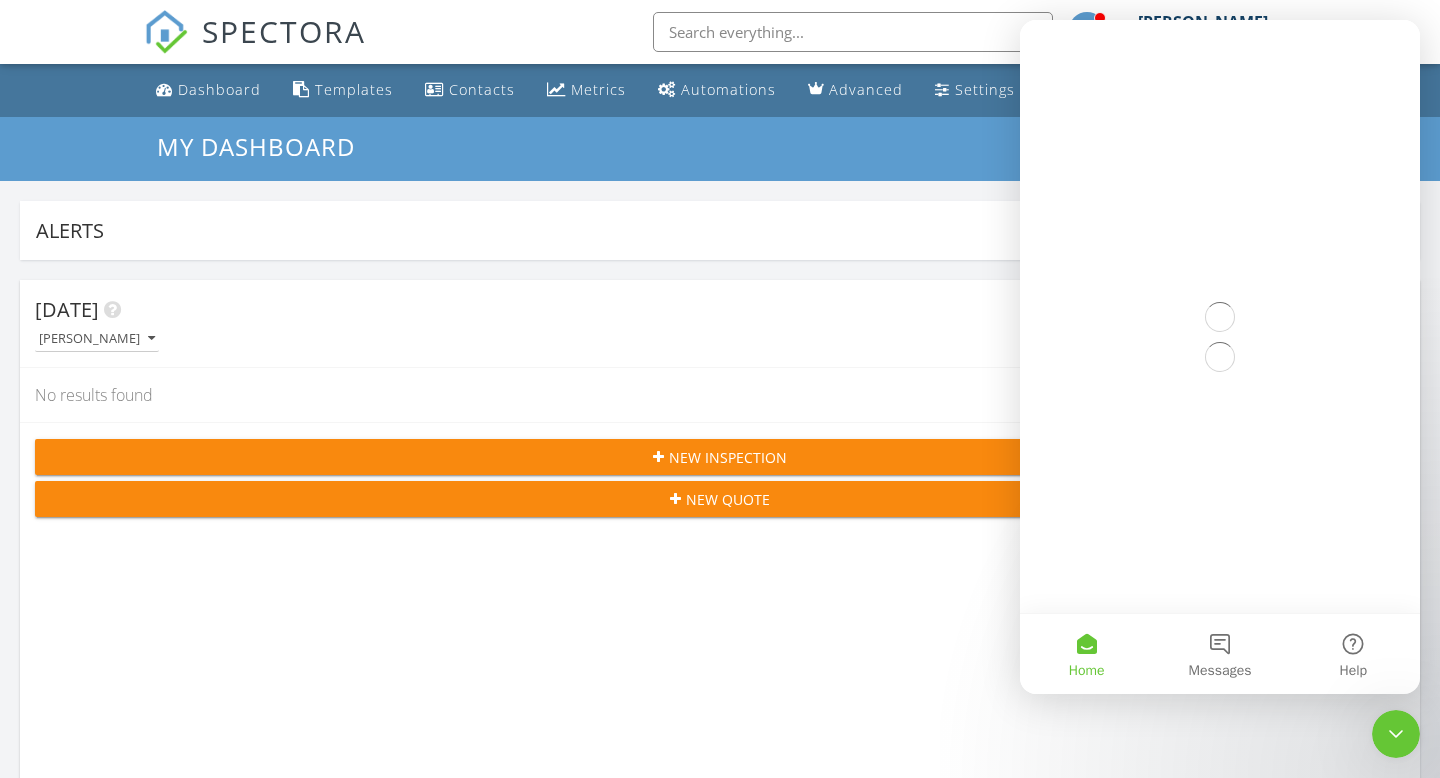 scroll, scrollTop: 0, scrollLeft: 0, axis: both 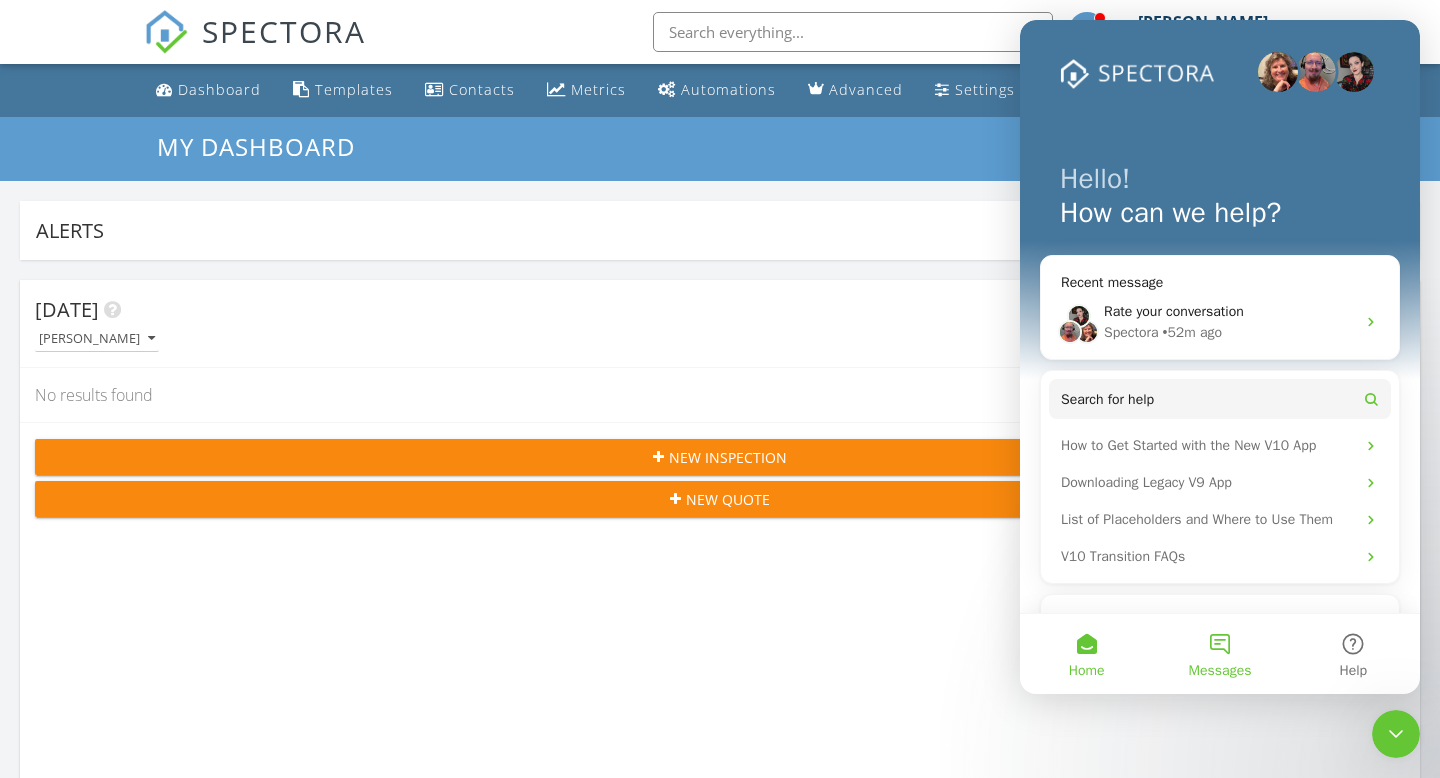 click on "Messages" at bounding box center [1219, 654] 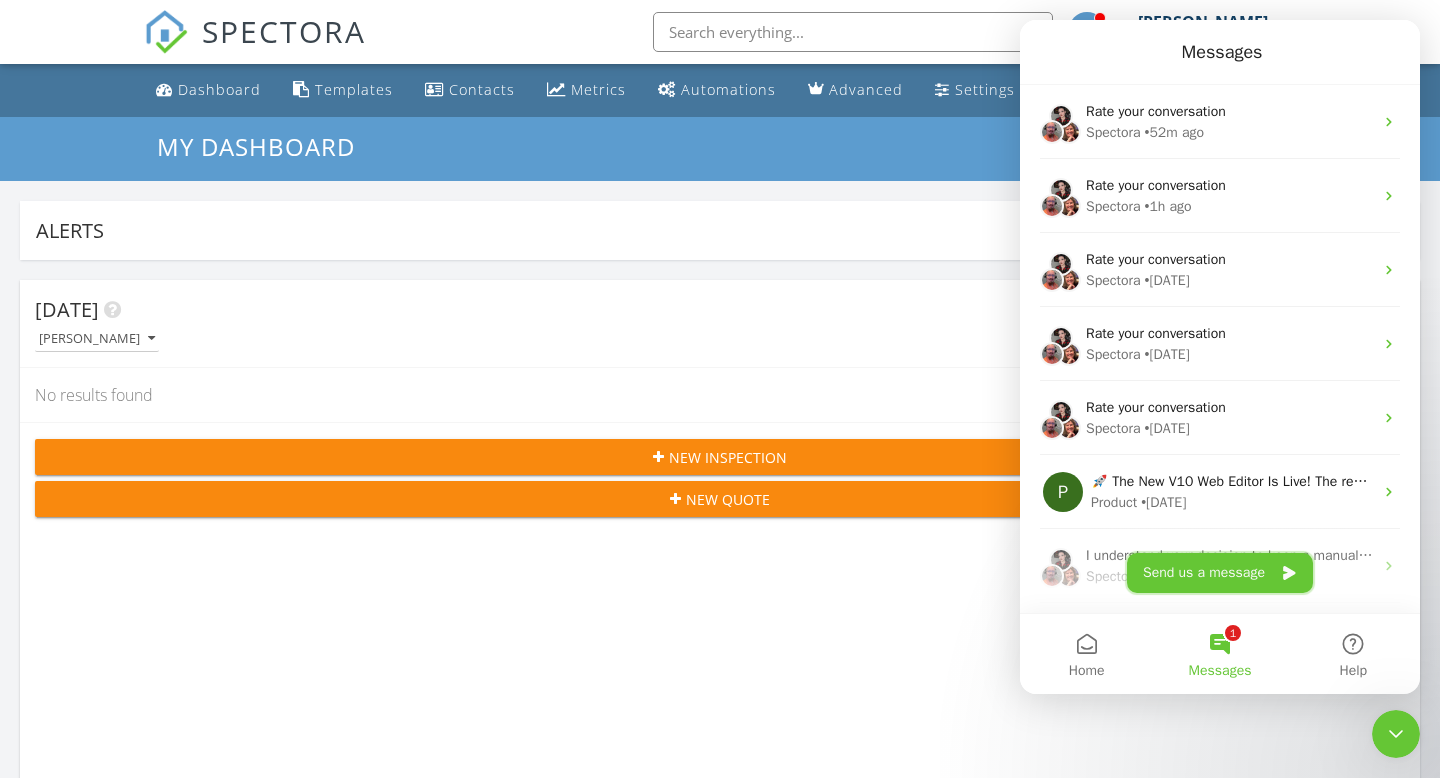 click on "Send us a message" at bounding box center [1220, 573] 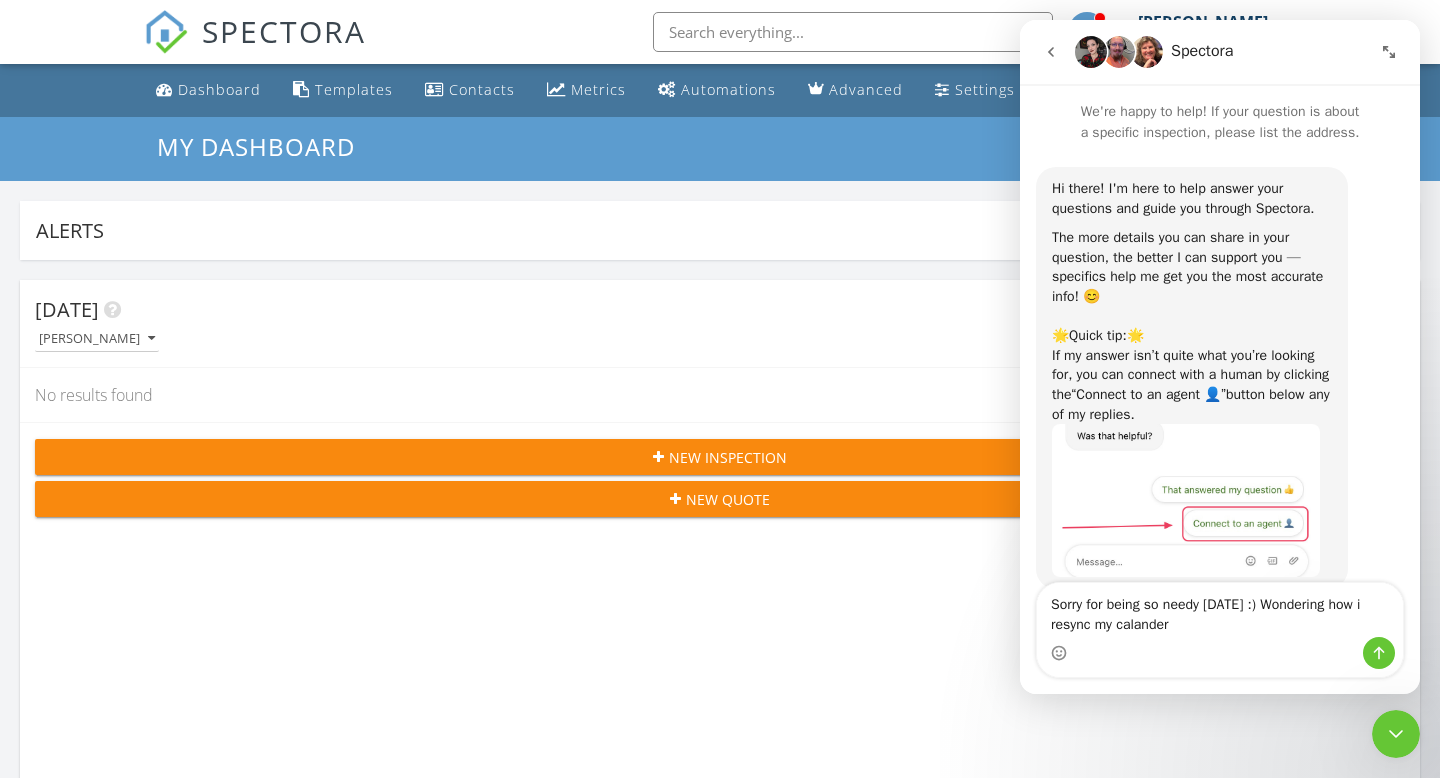 click on "Sorry for being so needy [DATE] :) Wondering how i resync my calander" at bounding box center [1220, 610] 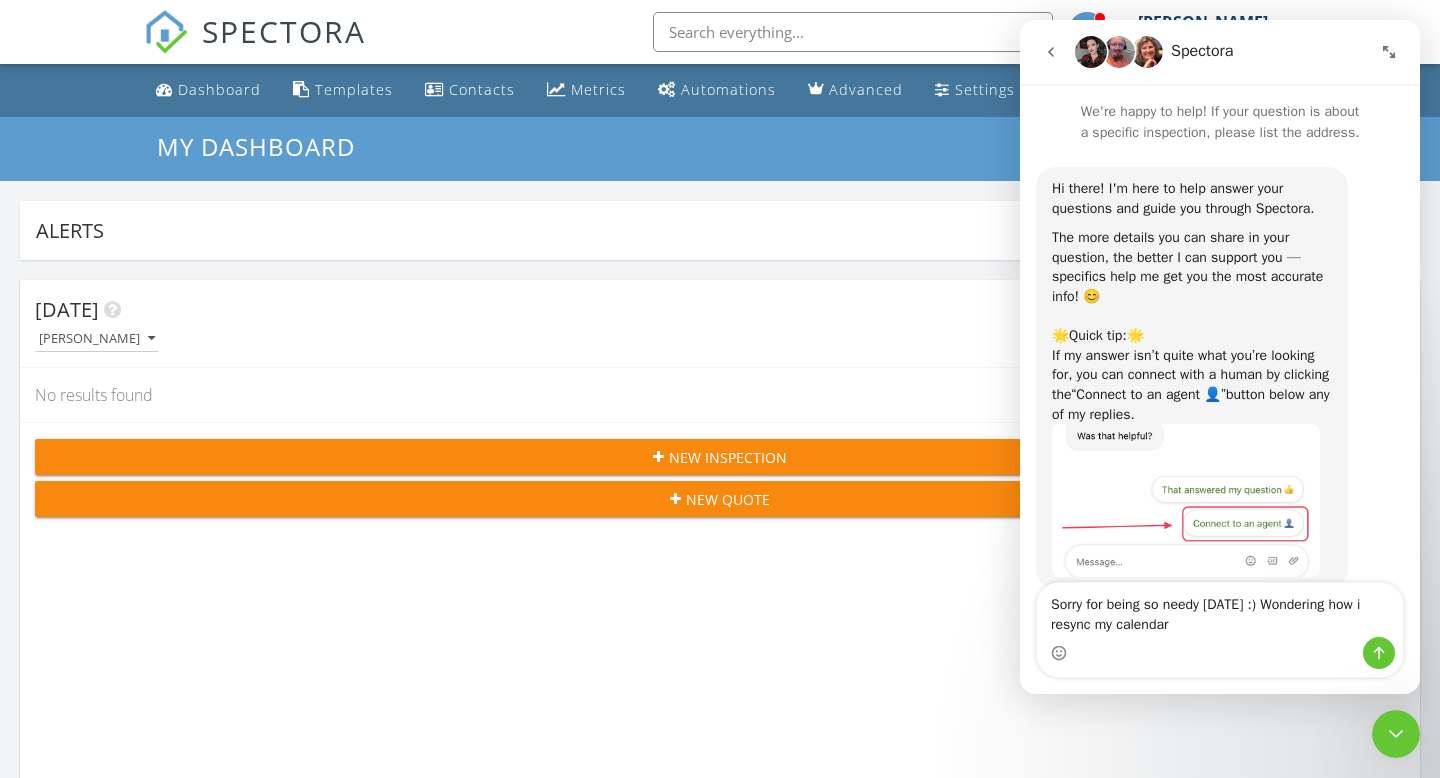 drag, startPoint x: 1067, startPoint y: 629, endPoint x: 1077, endPoint y: 628, distance: 10.049875 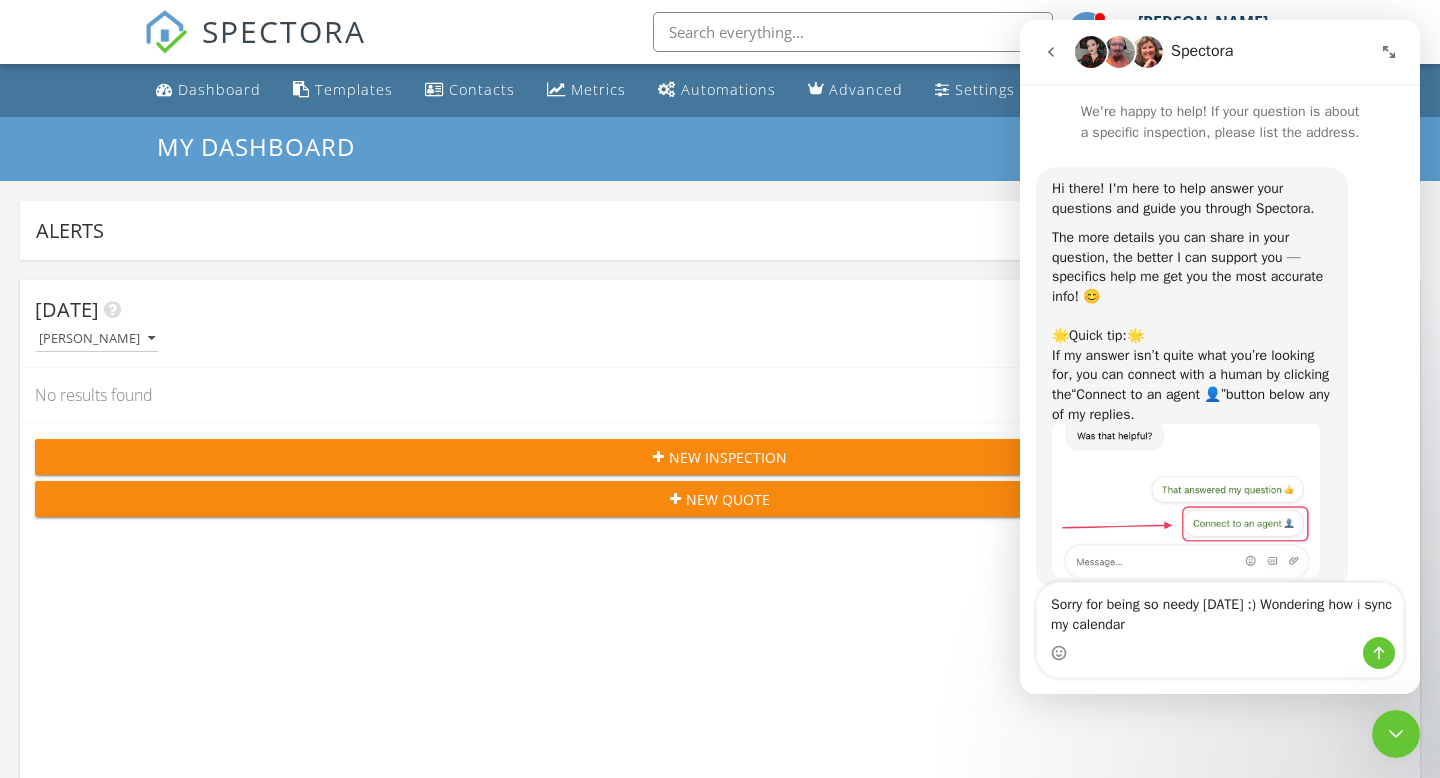 click on "Sorry for being so needy [DATE] :) Wondering how i sync my calendar" at bounding box center [1220, 610] 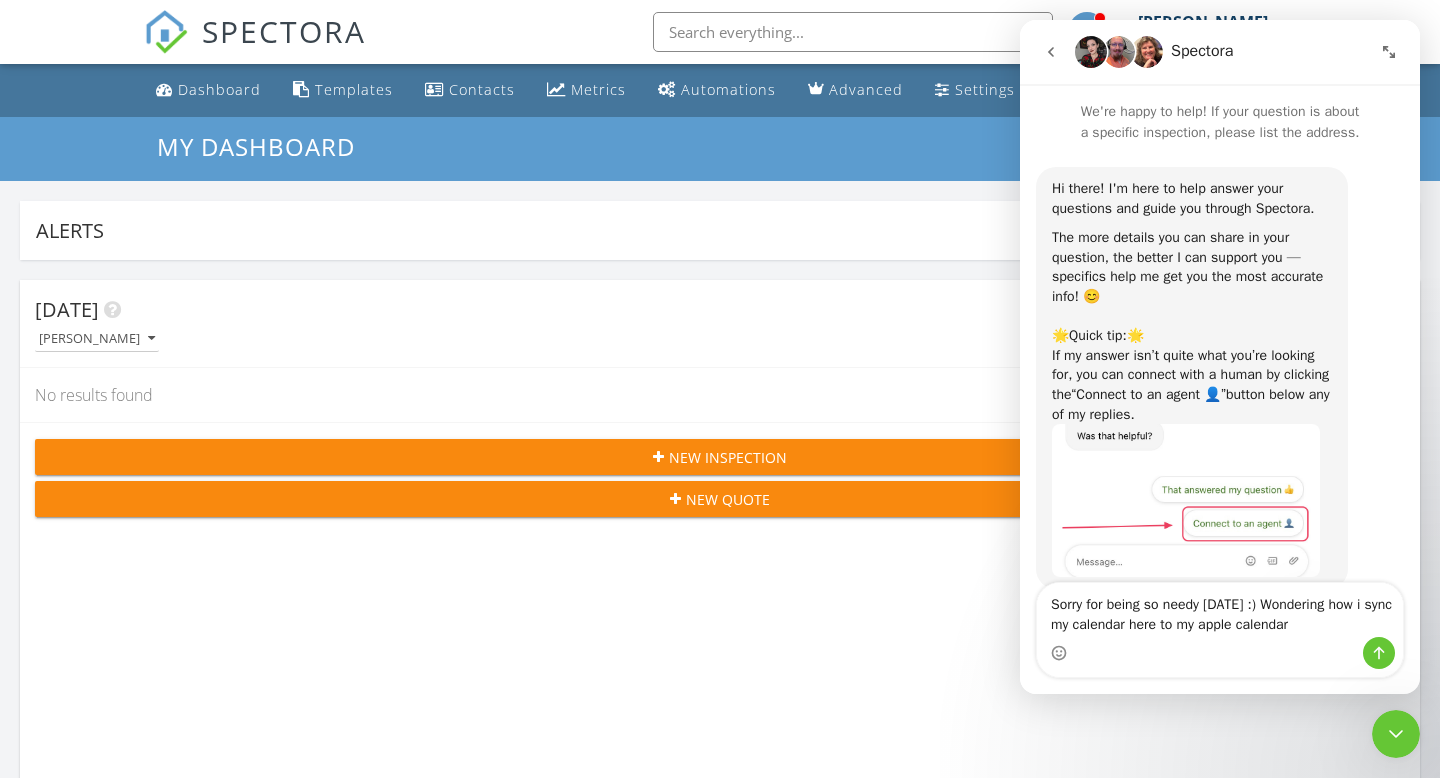 type on "Sorry for being so needy [DATE] :) Wondering how i sync my calendar here to my apple calendar?" 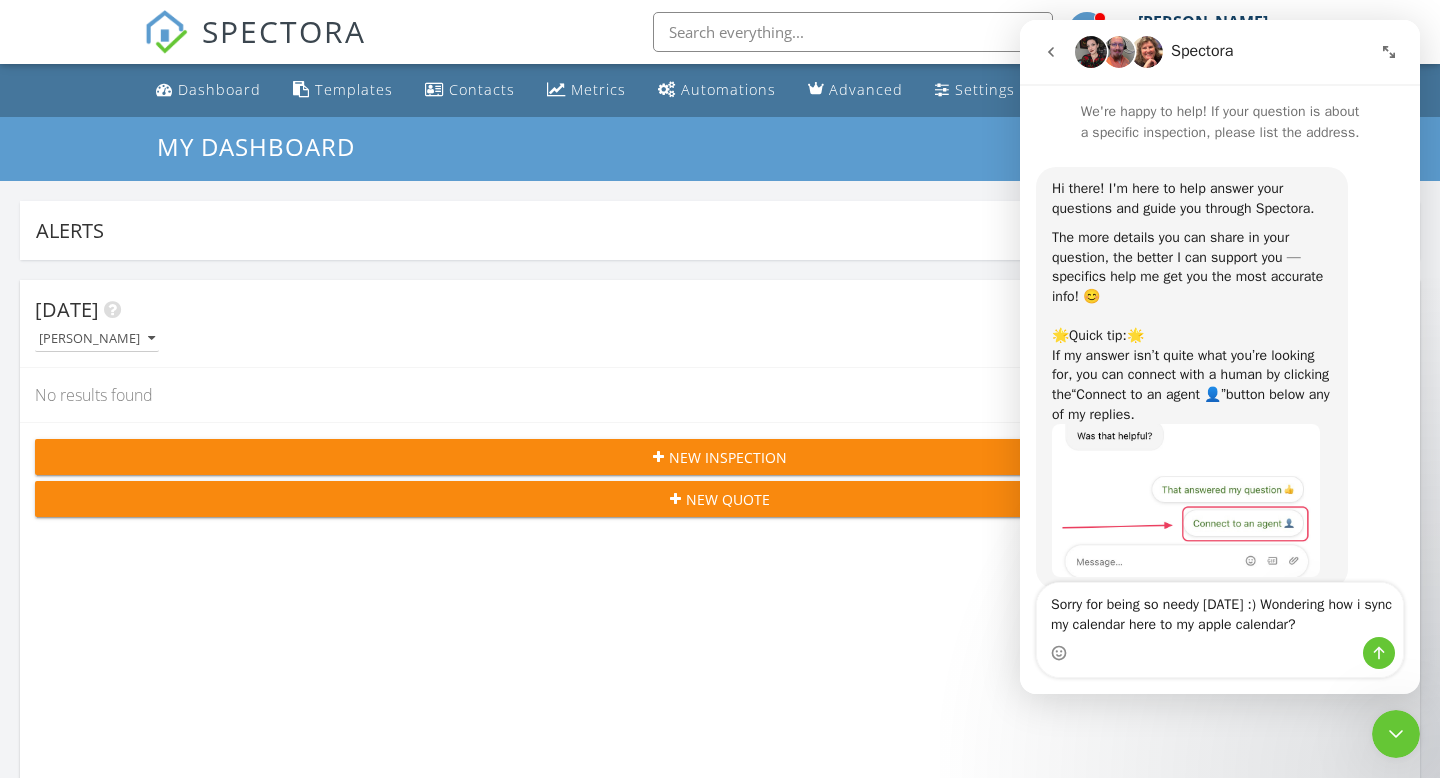 type 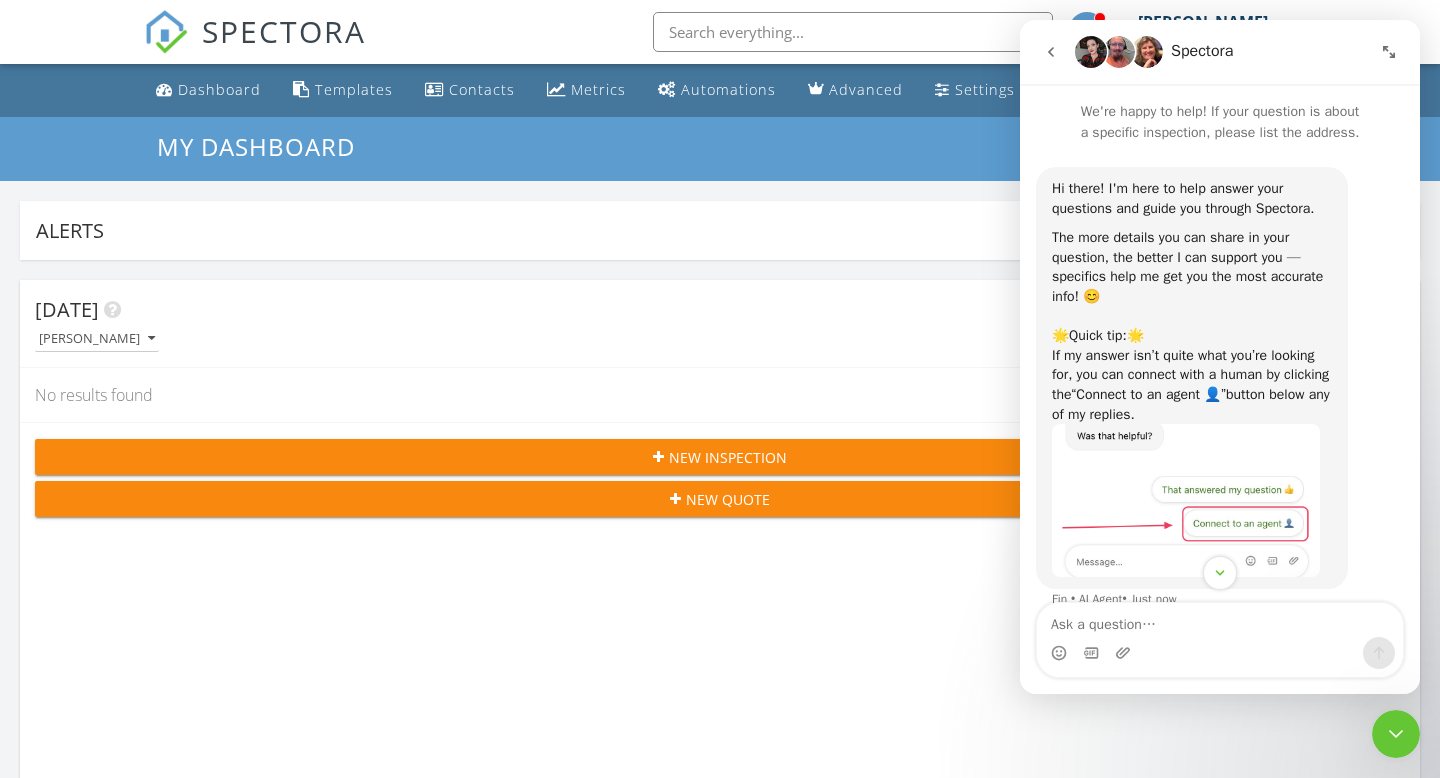 scroll, scrollTop: 125, scrollLeft: 0, axis: vertical 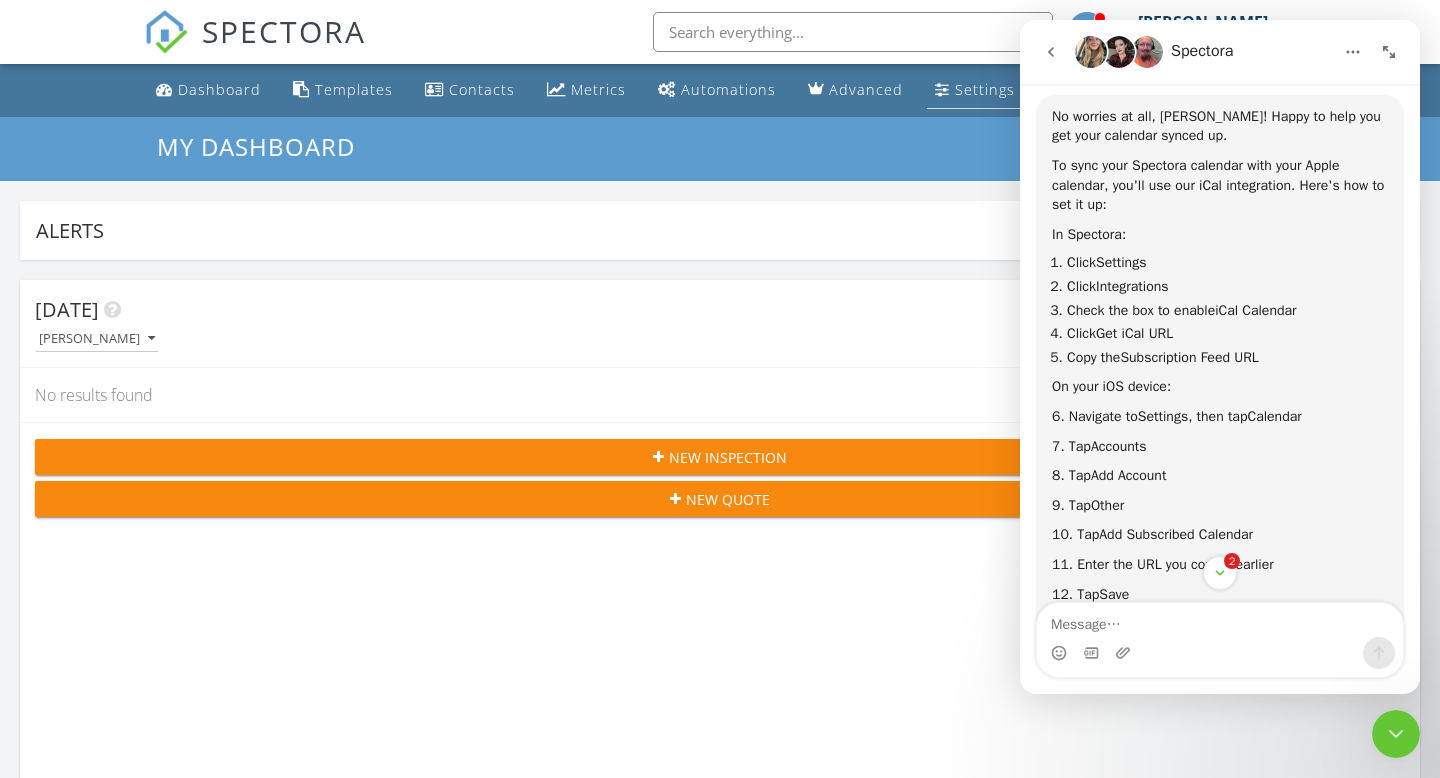 click on "Settings" at bounding box center [985, 89] 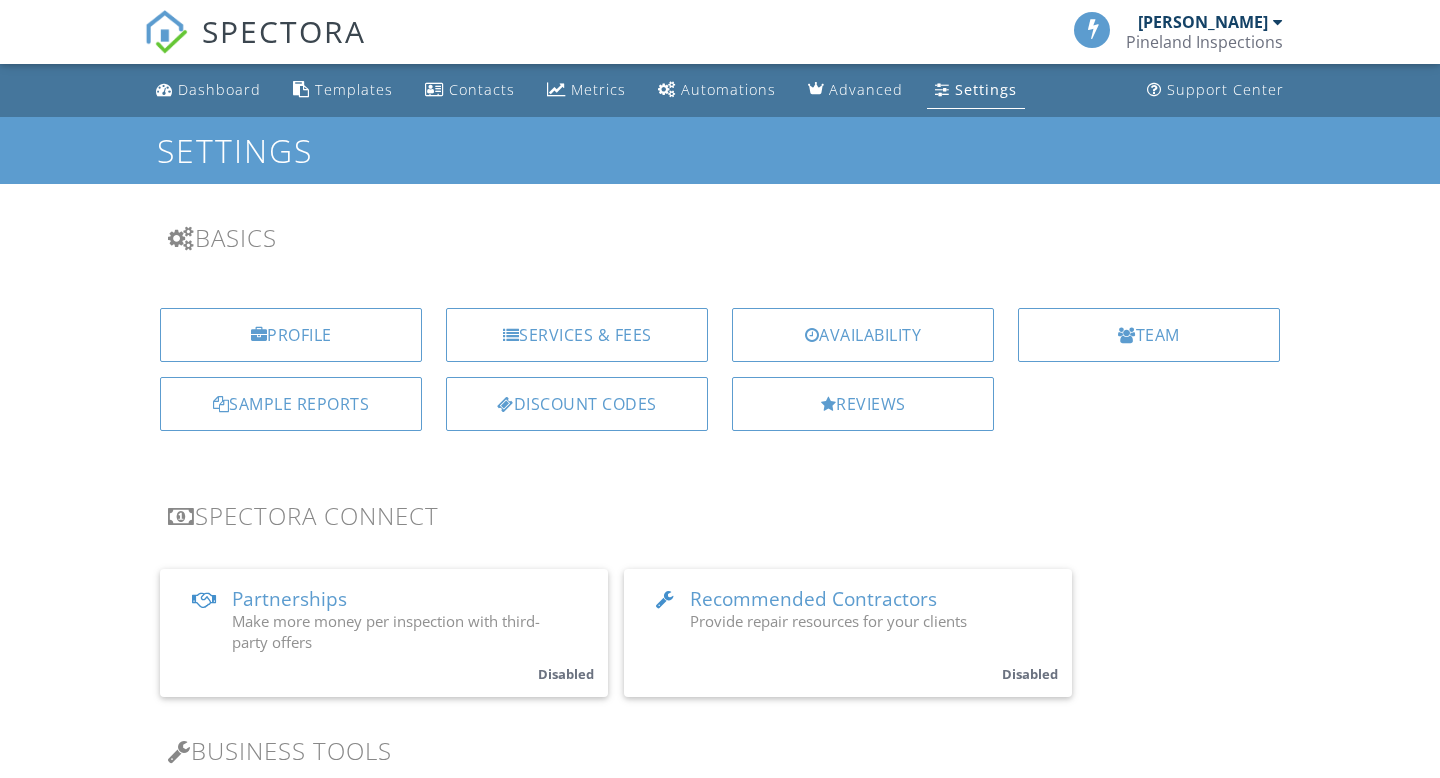 scroll, scrollTop: 0, scrollLeft: 0, axis: both 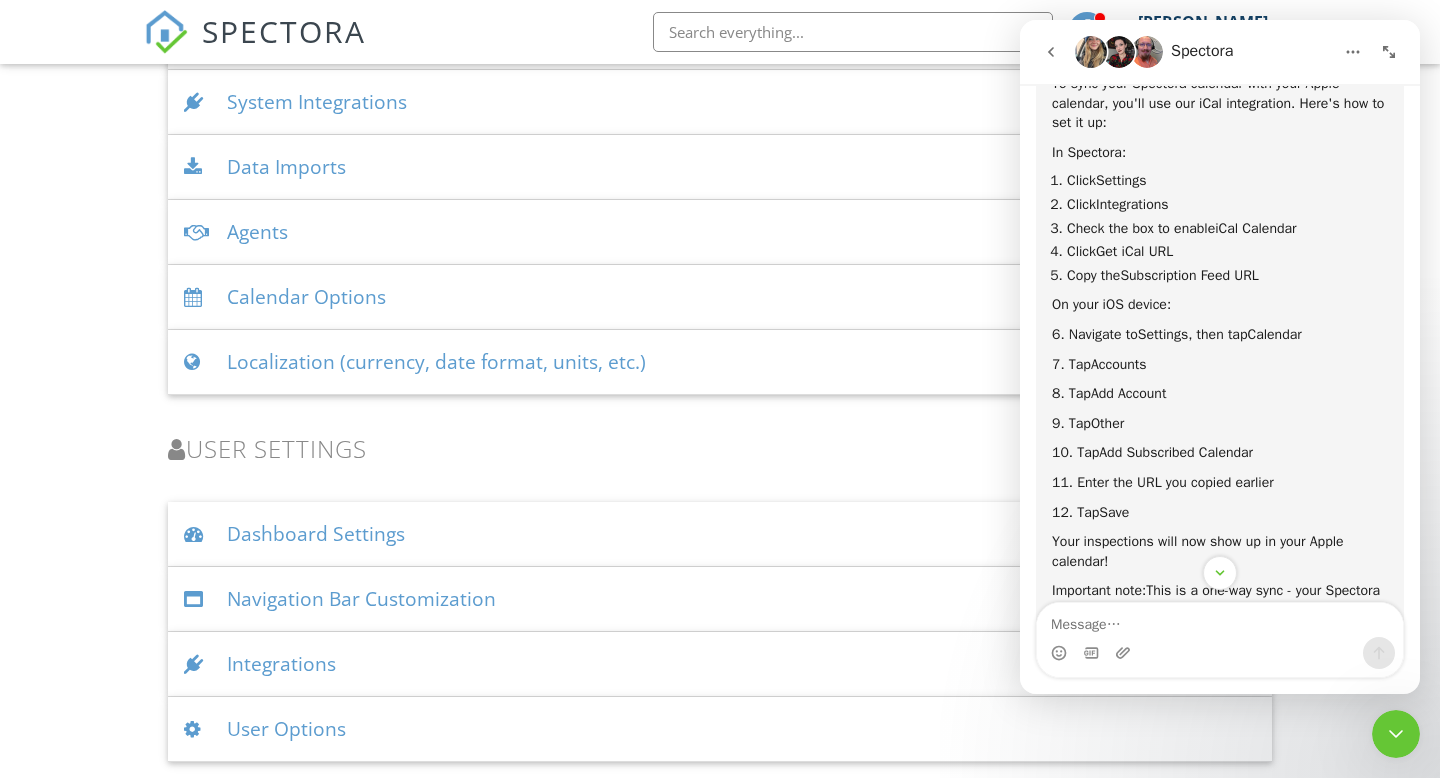 click on "Integrations" at bounding box center [720, 664] 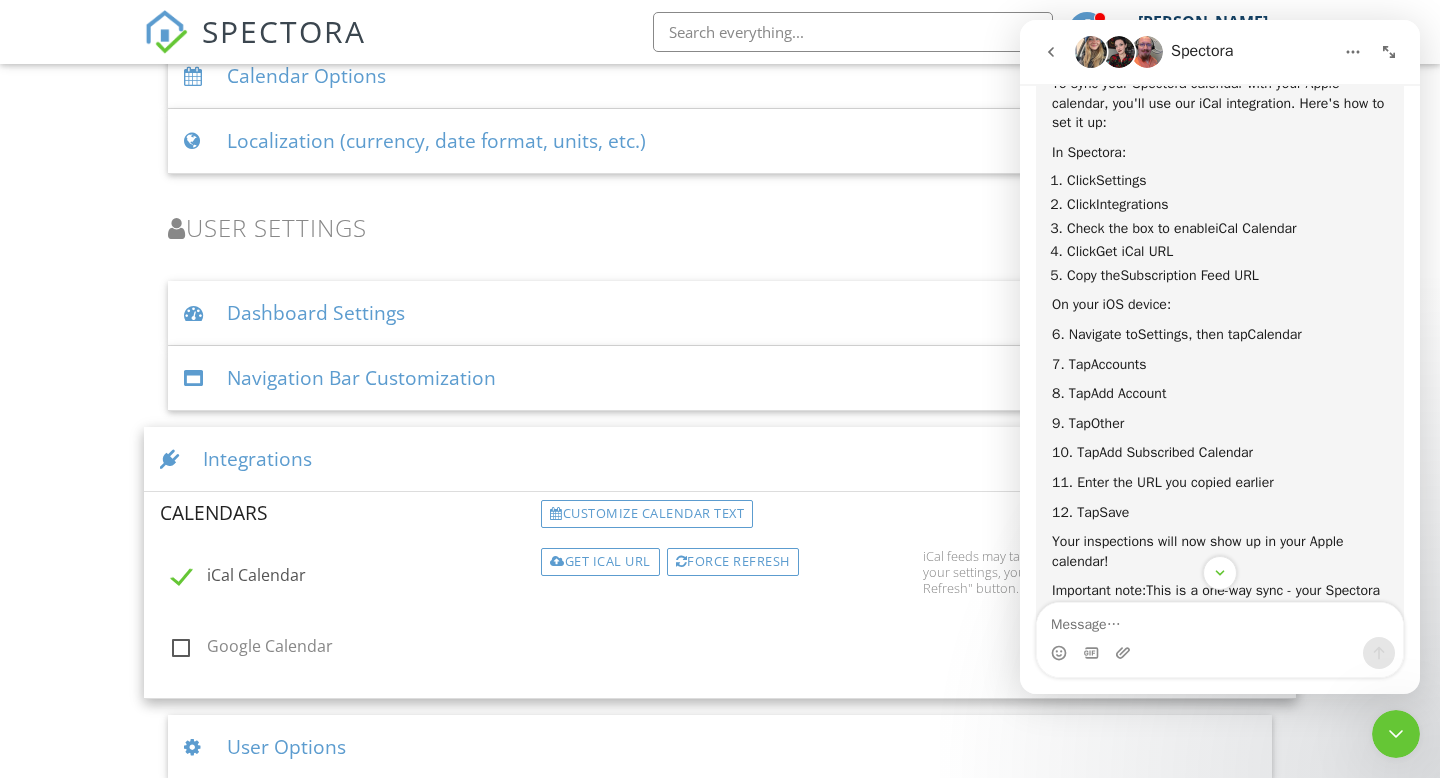 scroll, scrollTop: 2842, scrollLeft: 0, axis: vertical 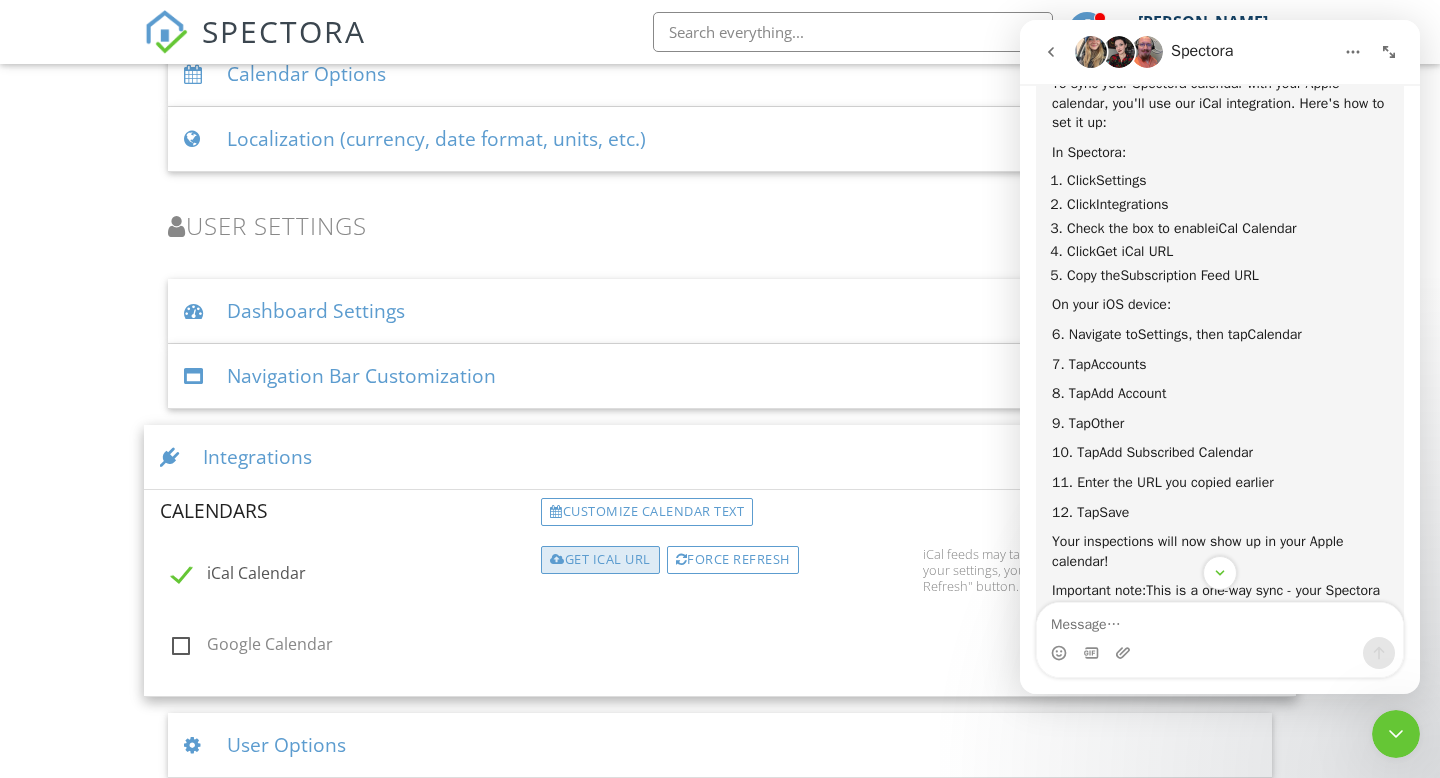 click on "Get iCal URL" at bounding box center [600, 560] 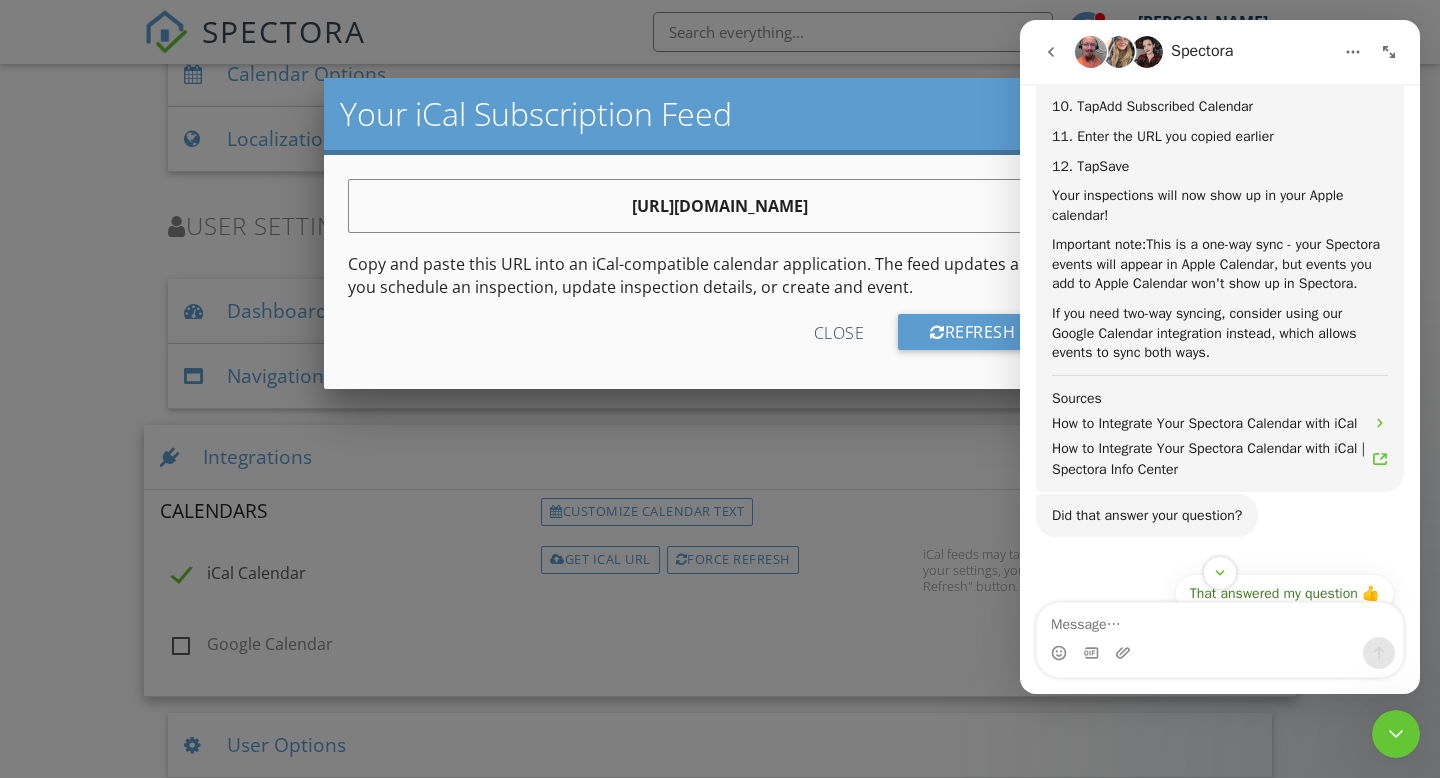 scroll, scrollTop: 1040, scrollLeft: 0, axis: vertical 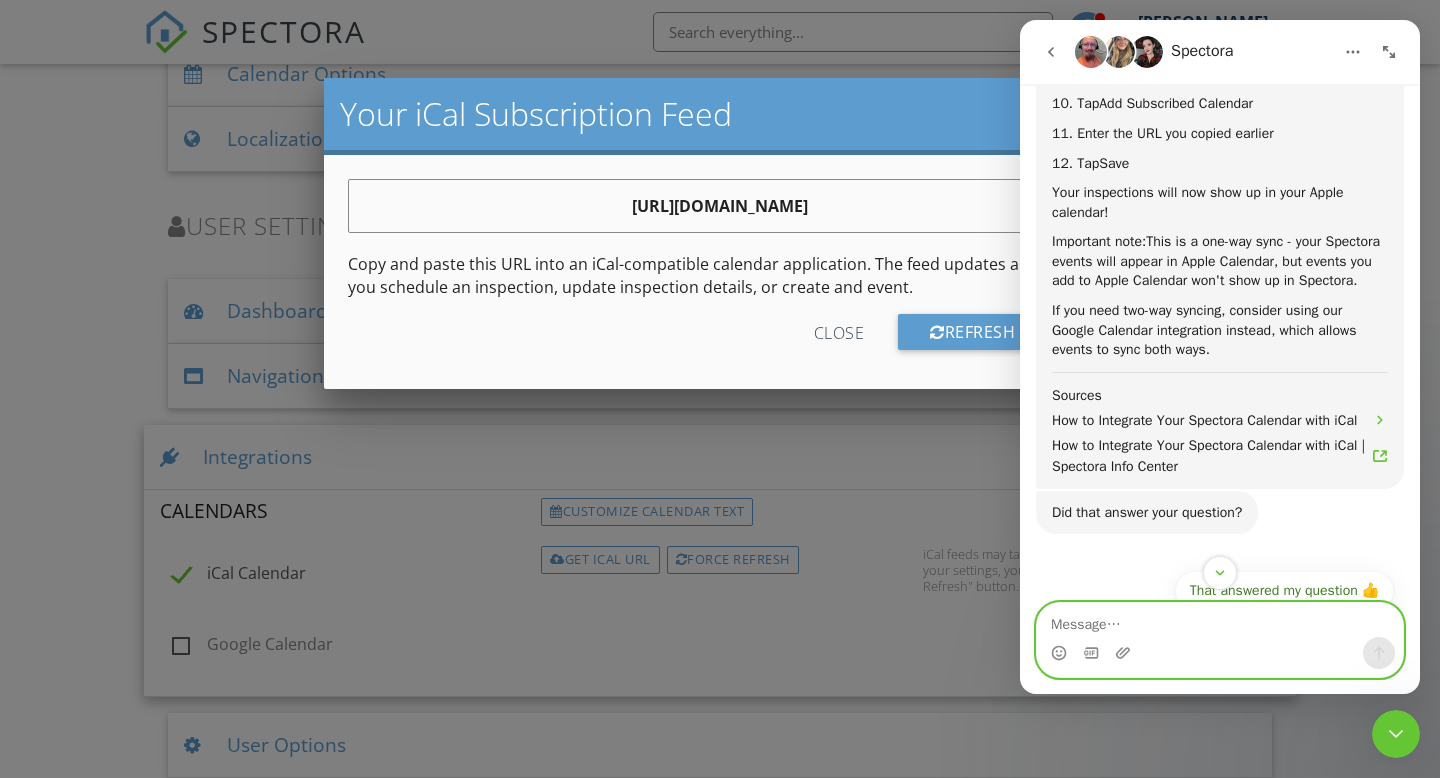 click at bounding box center (1220, 620) 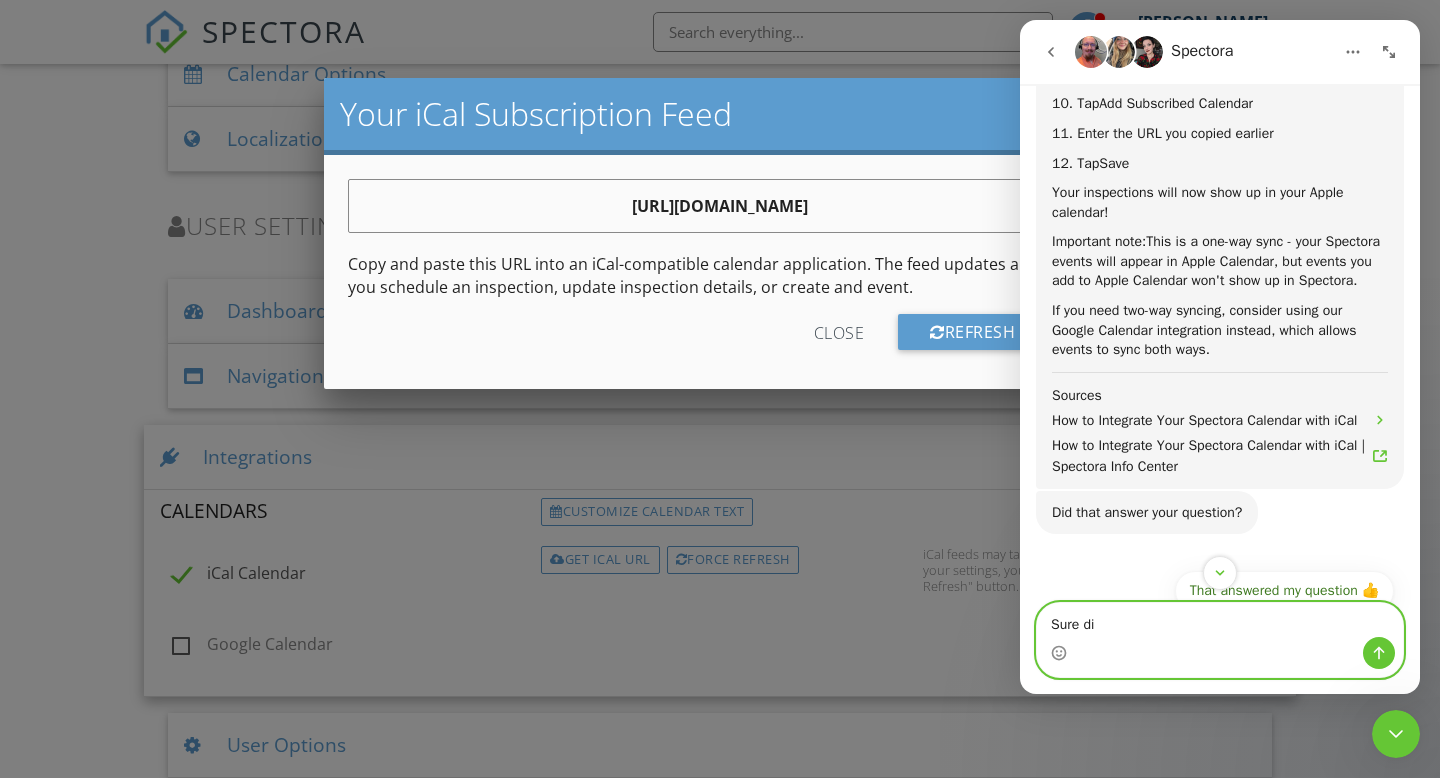 type on "Sure did" 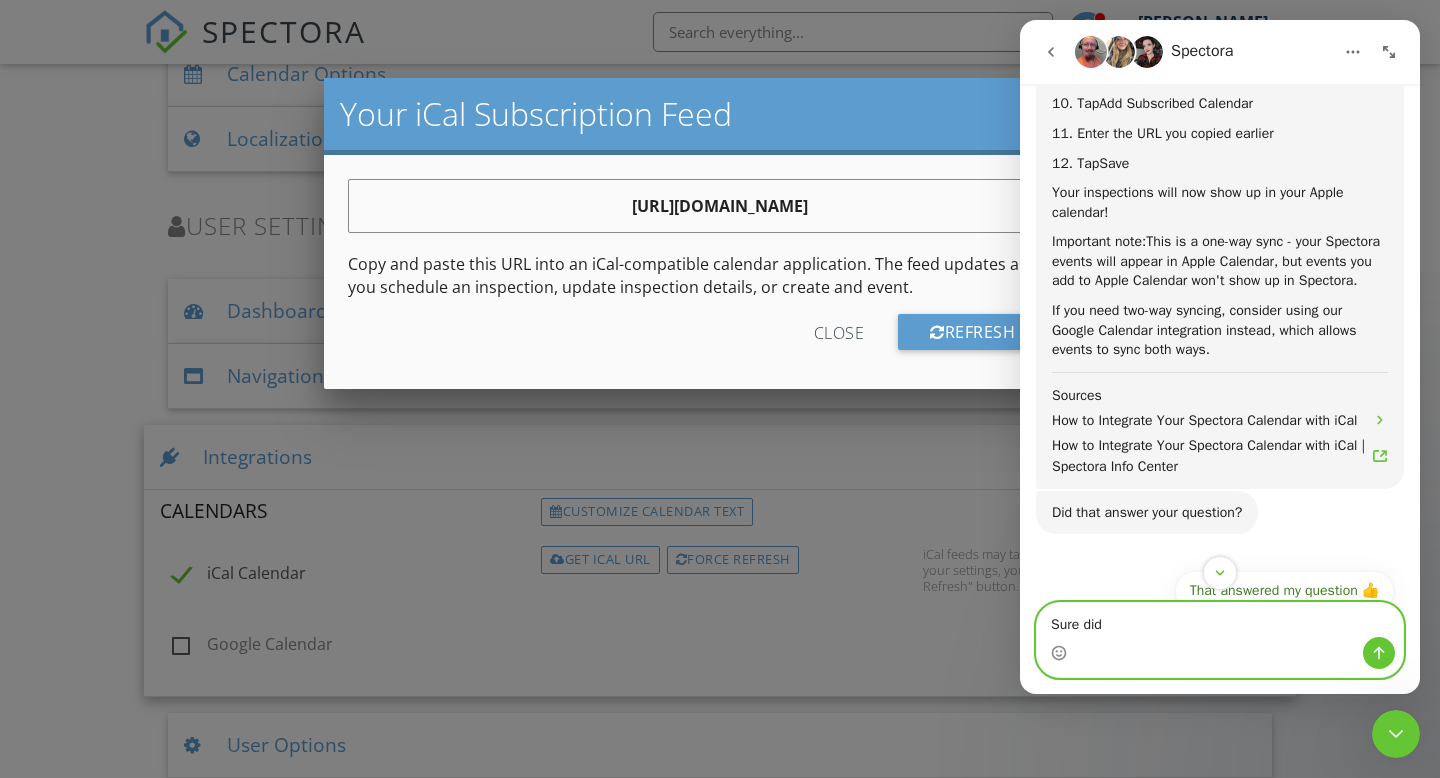 type 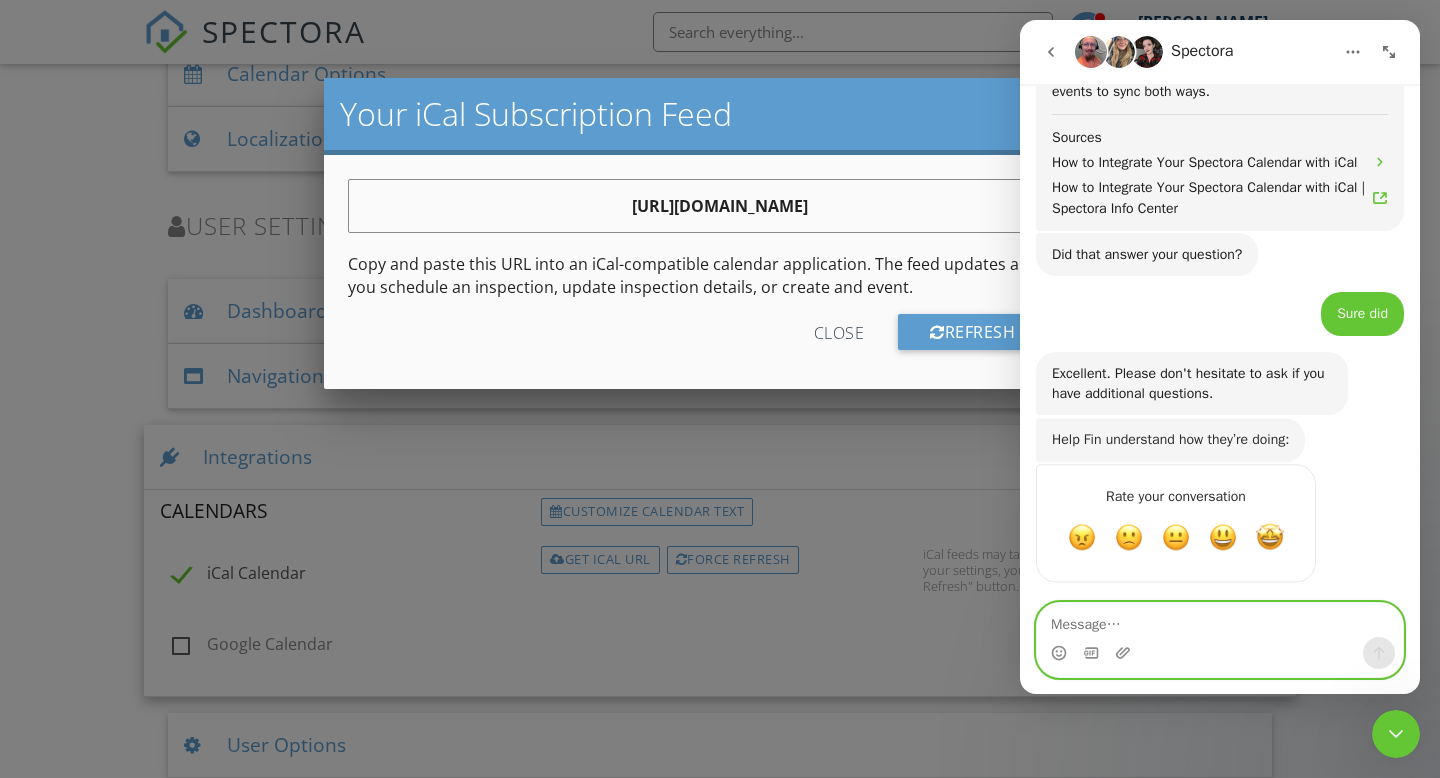 scroll, scrollTop: 1338, scrollLeft: 0, axis: vertical 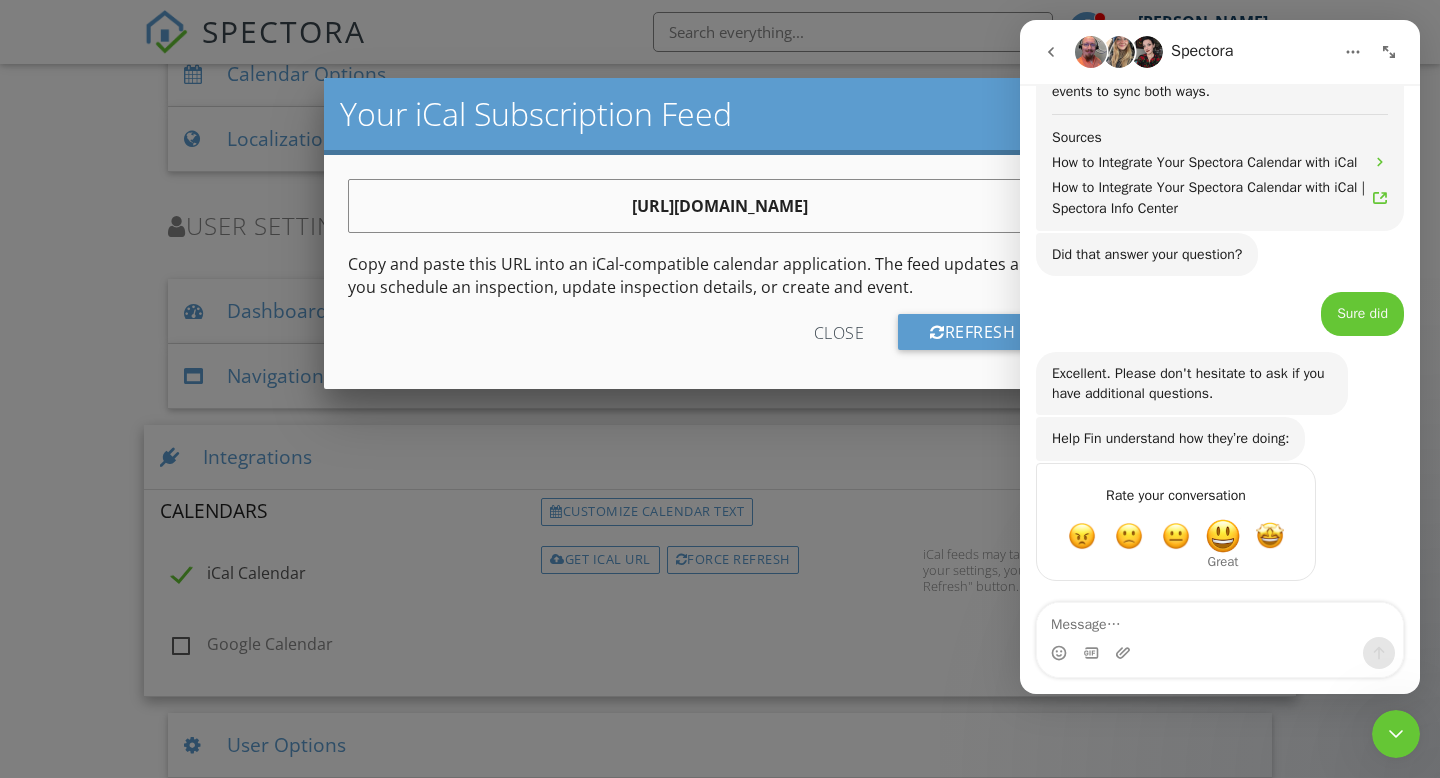 click at bounding box center (1223, 536) 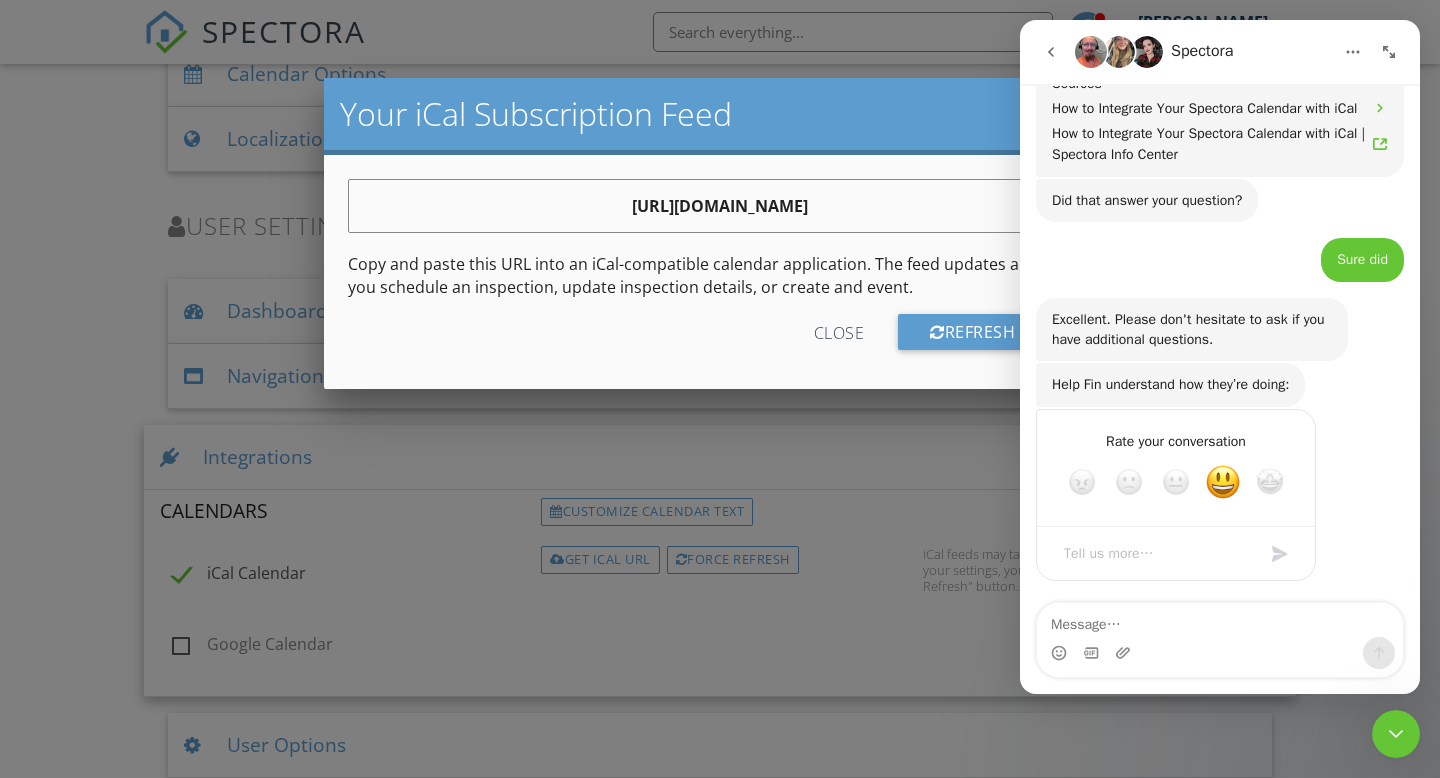 scroll, scrollTop: 1392, scrollLeft: 0, axis: vertical 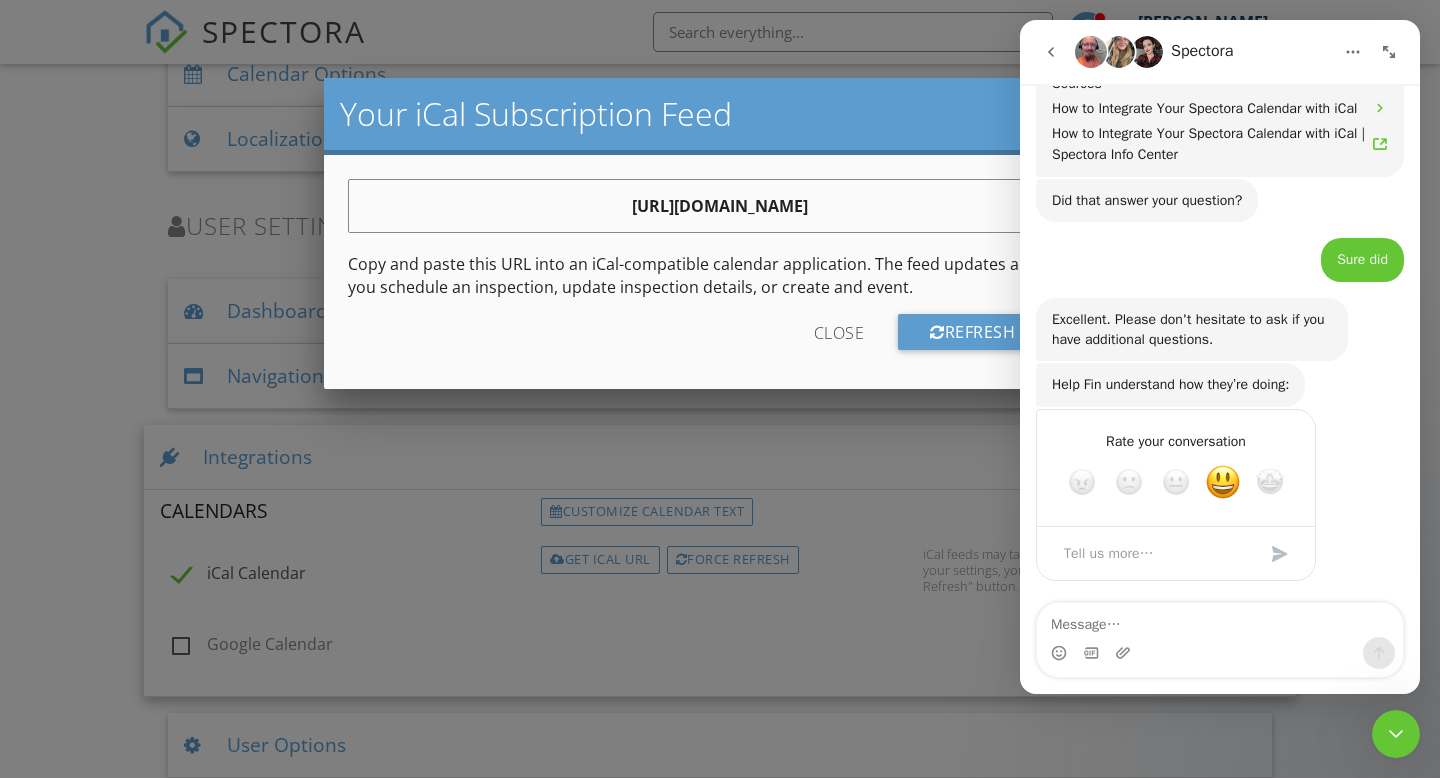 click at bounding box center [1396, 734] 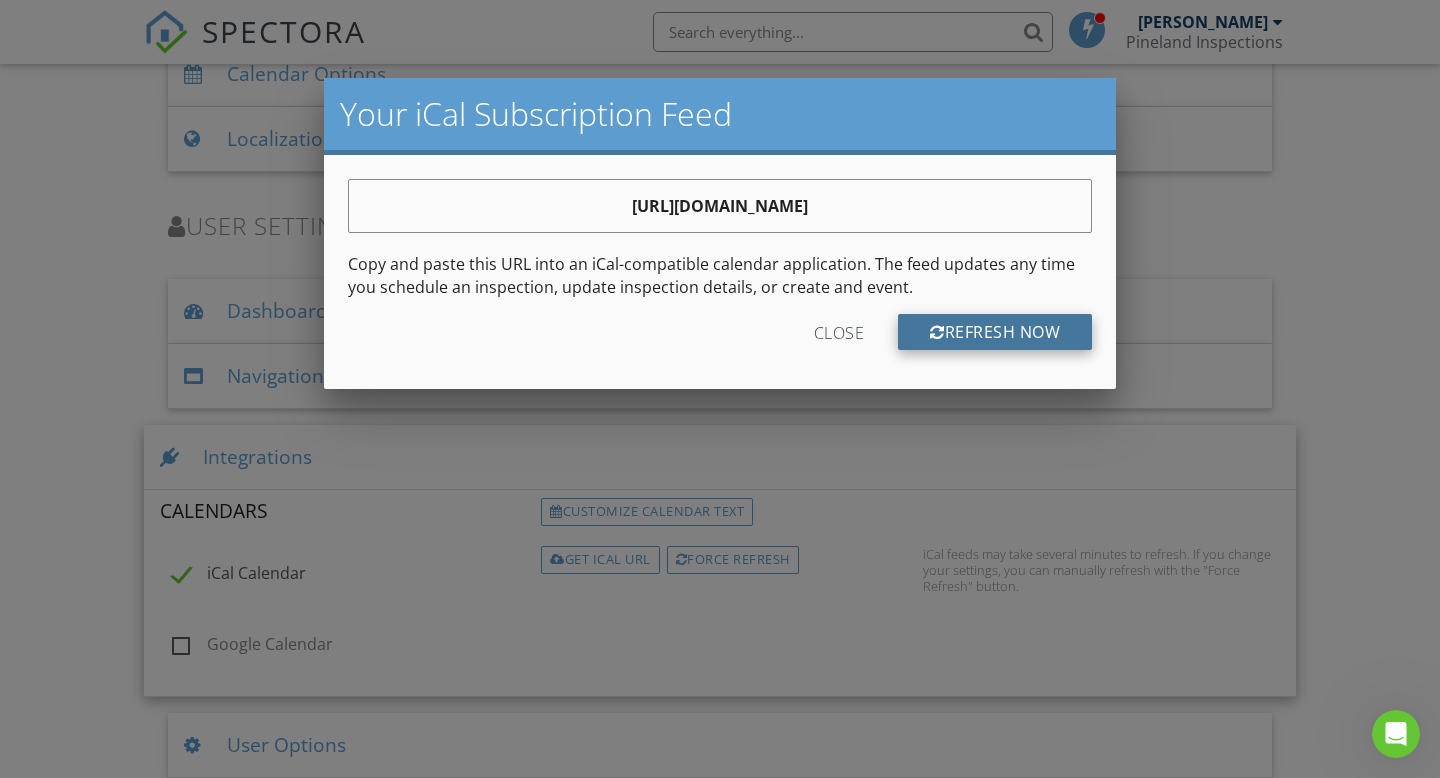 scroll, scrollTop: 0, scrollLeft: 0, axis: both 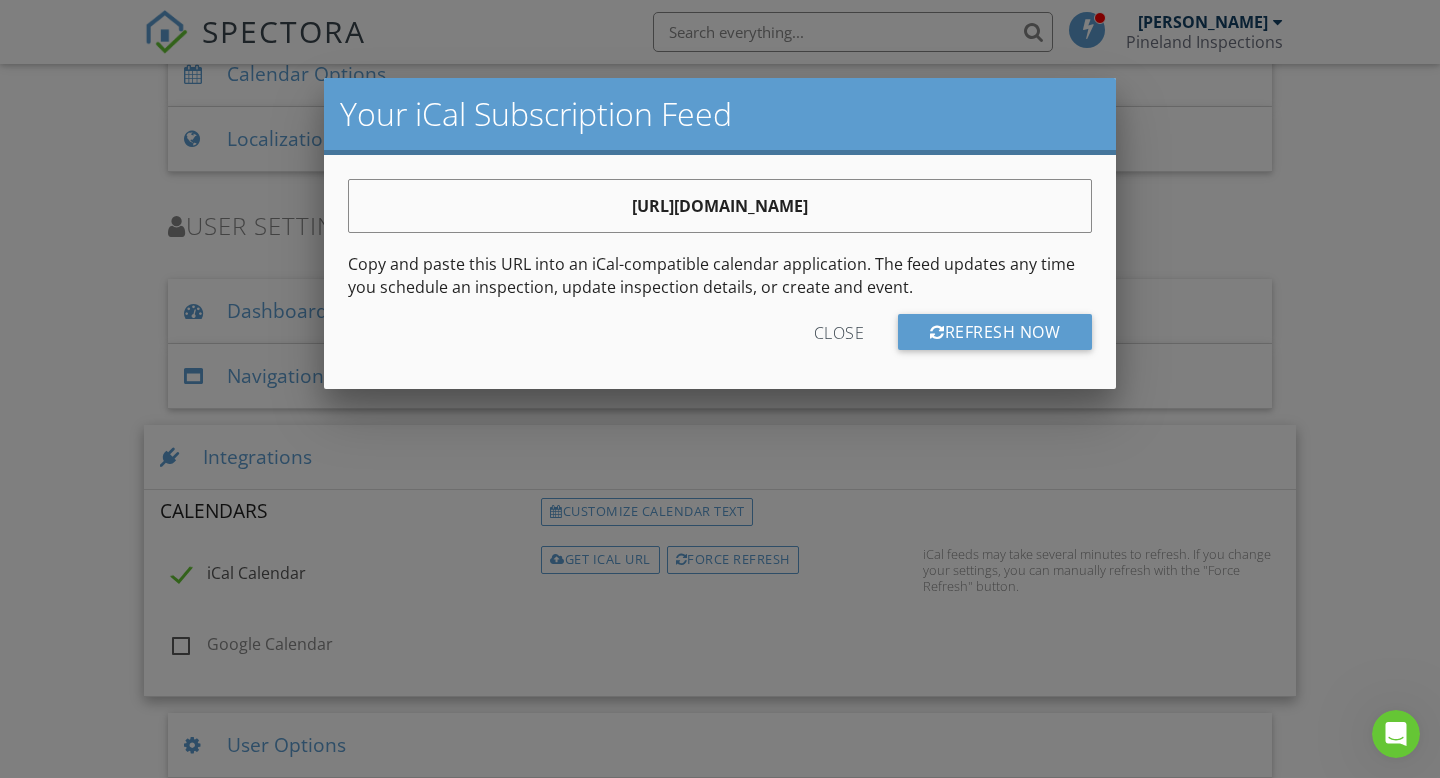 click on "Close" at bounding box center [839, 332] 